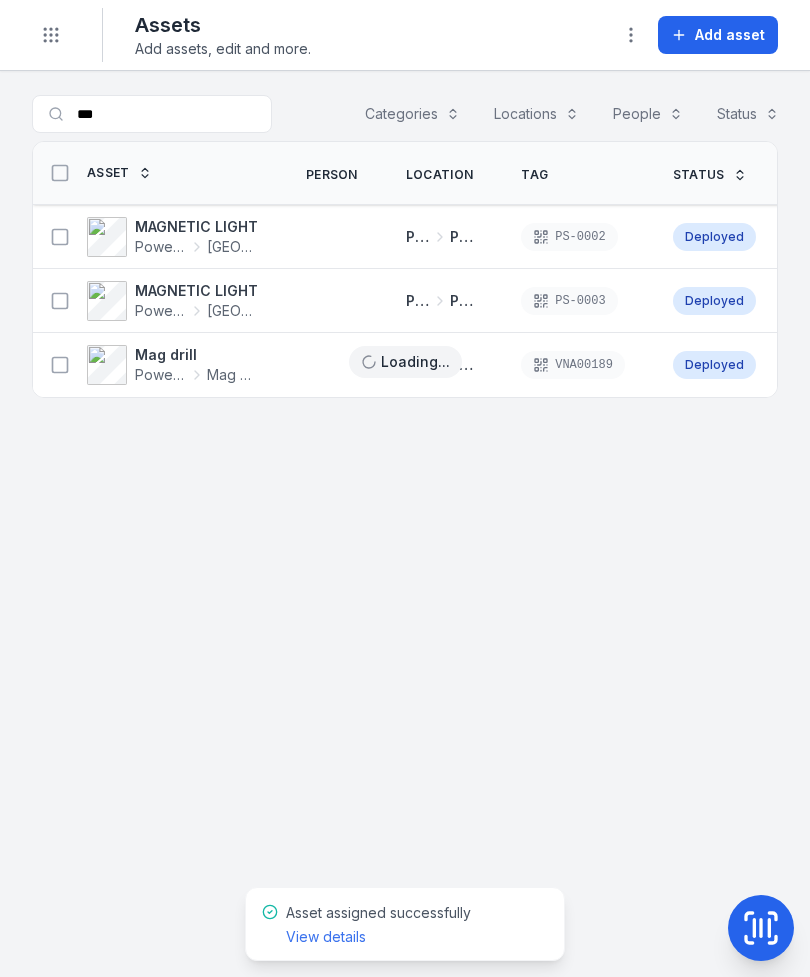 scroll, scrollTop: 0, scrollLeft: 0, axis: both 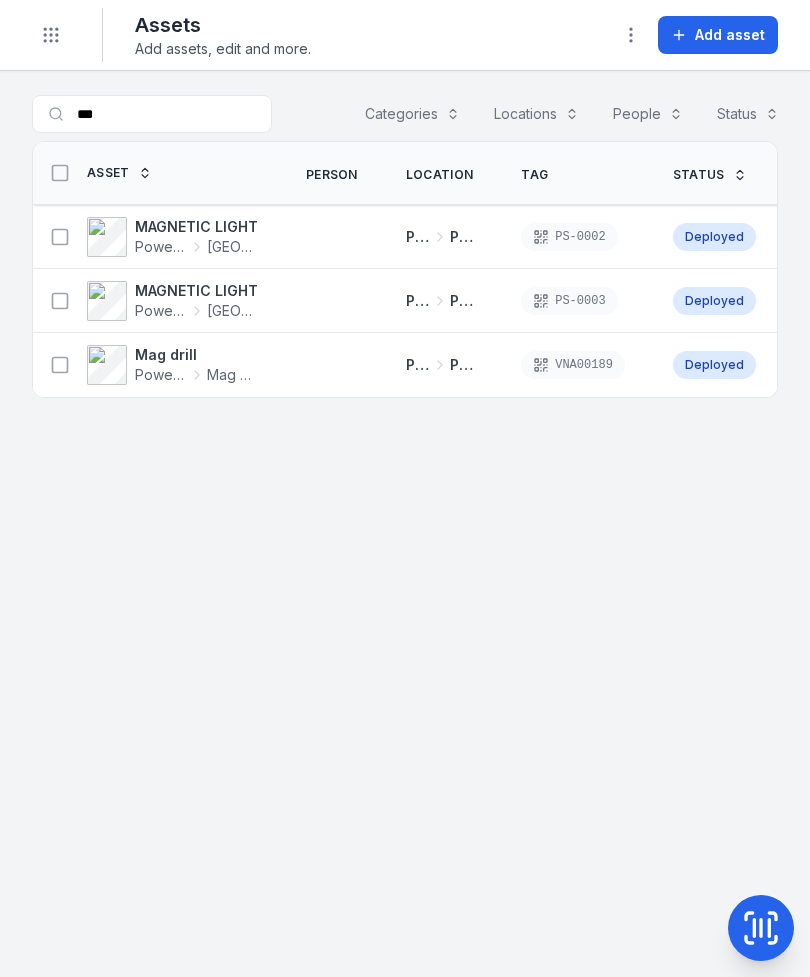 click on "Toggle Navigation Assets Add assets, edit and more. Add asset" at bounding box center (405, 35) 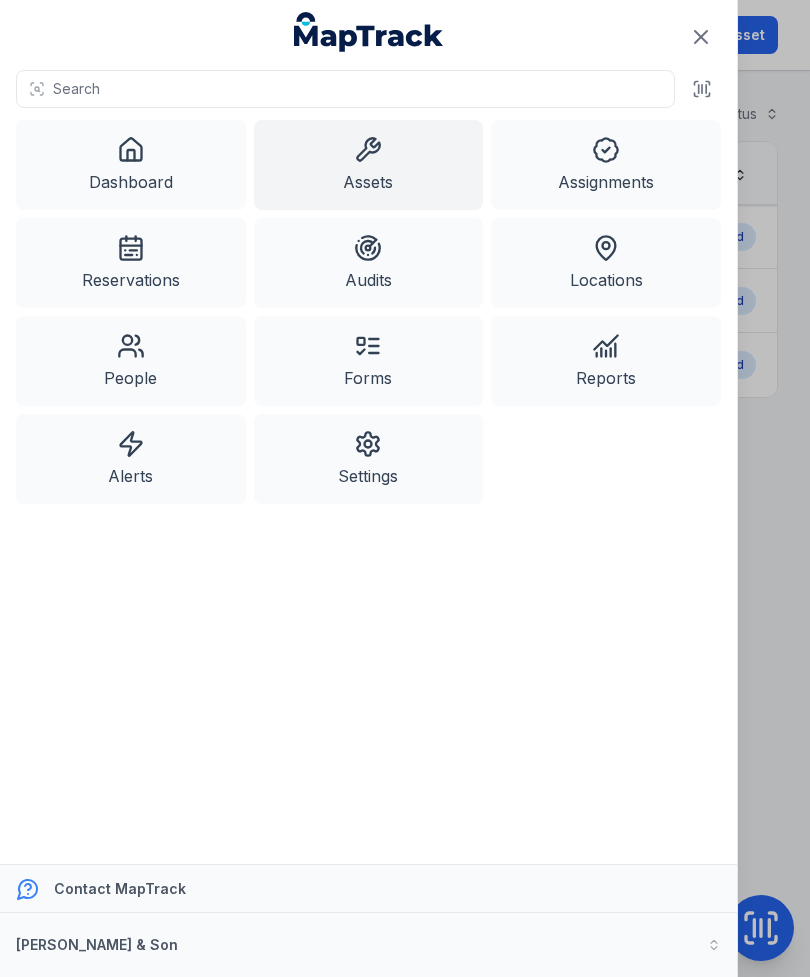 click on "Assets" at bounding box center (369, 165) 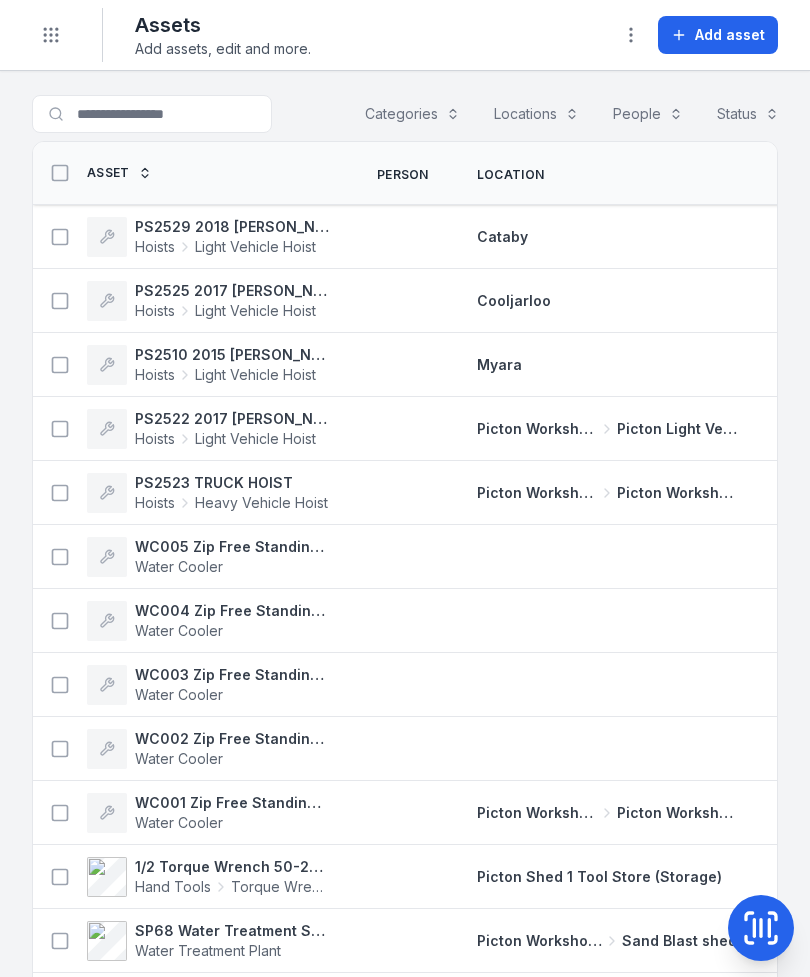 scroll, scrollTop: 0, scrollLeft: 0, axis: both 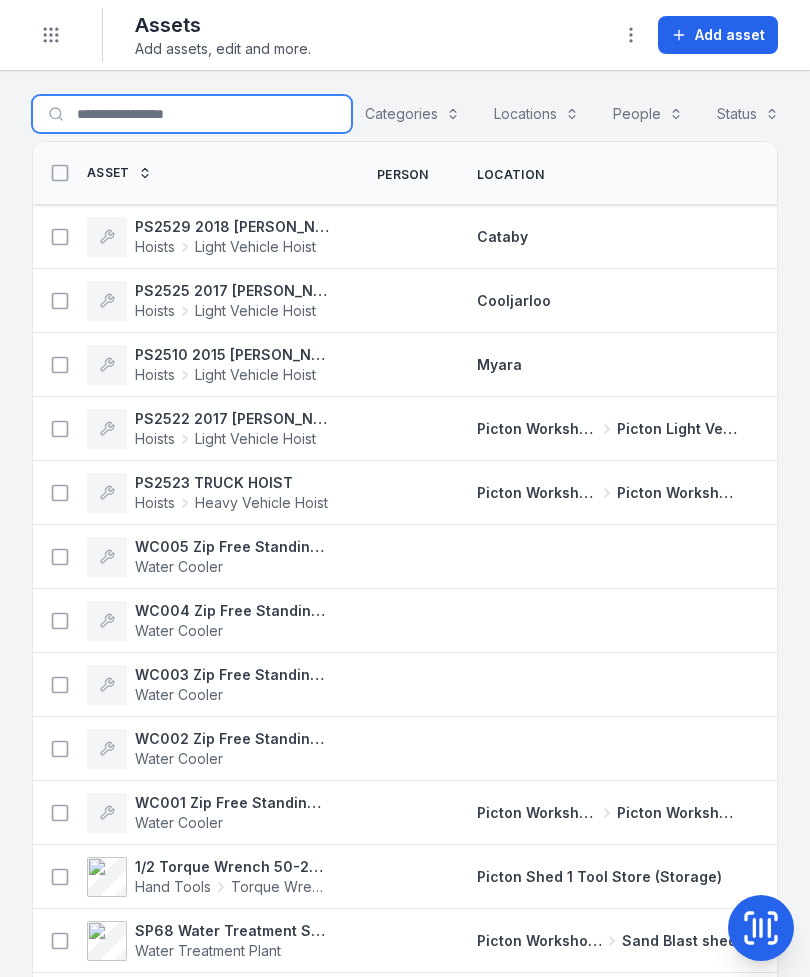 click on "Search for  assets" at bounding box center (192, 114) 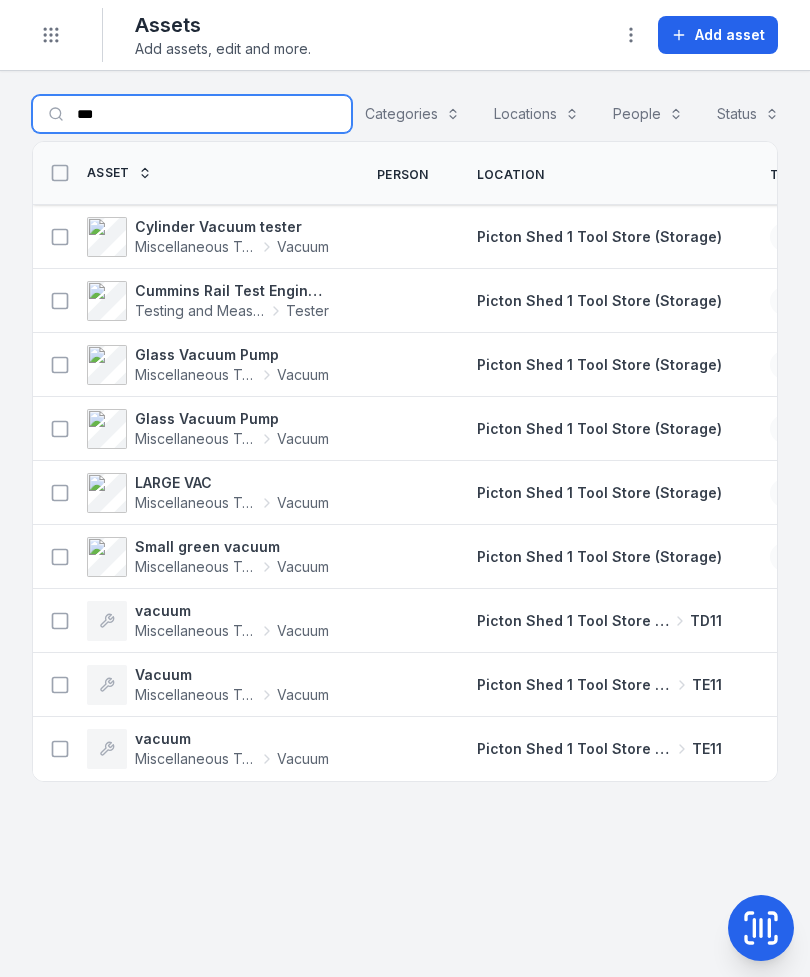 type on "***" 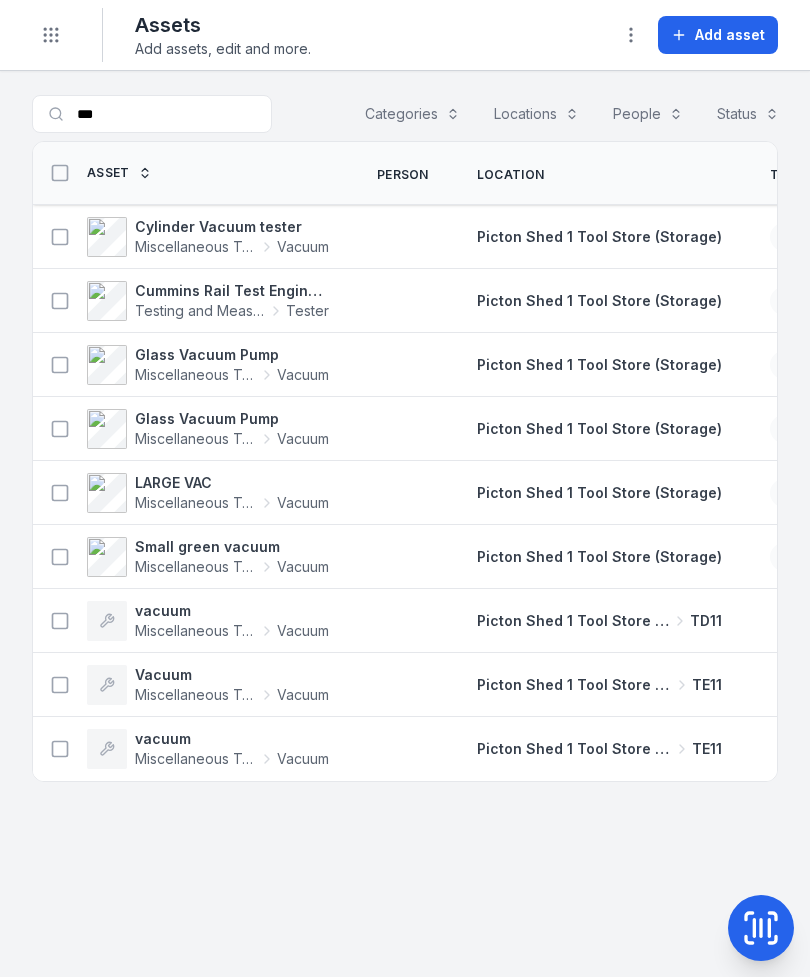 click 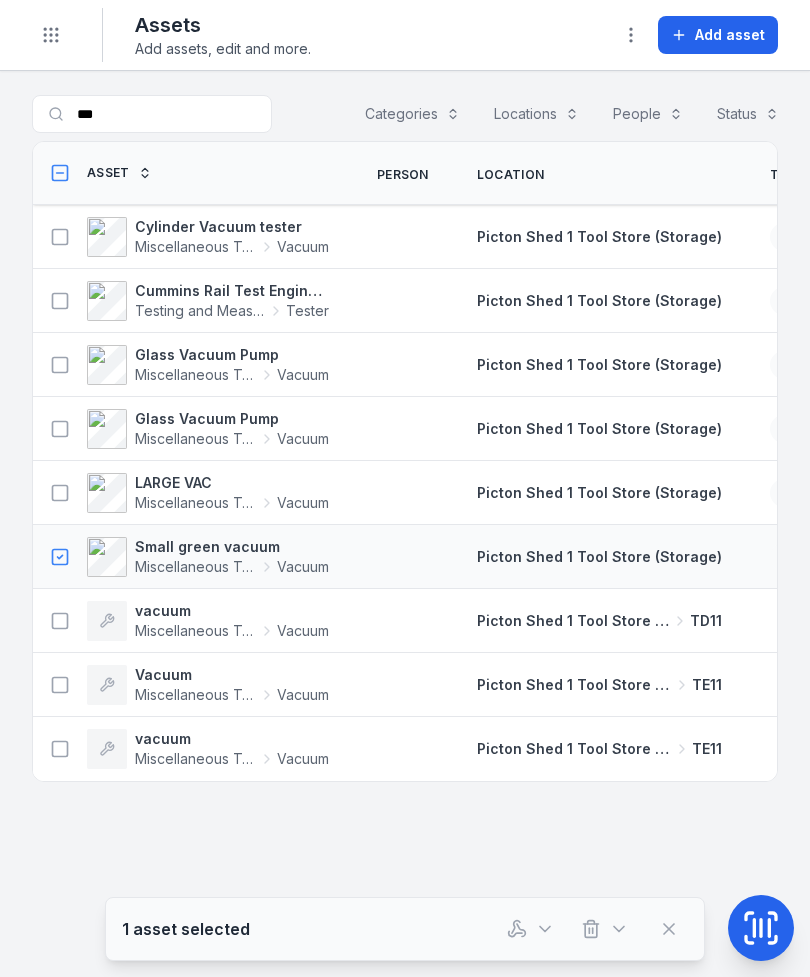 click 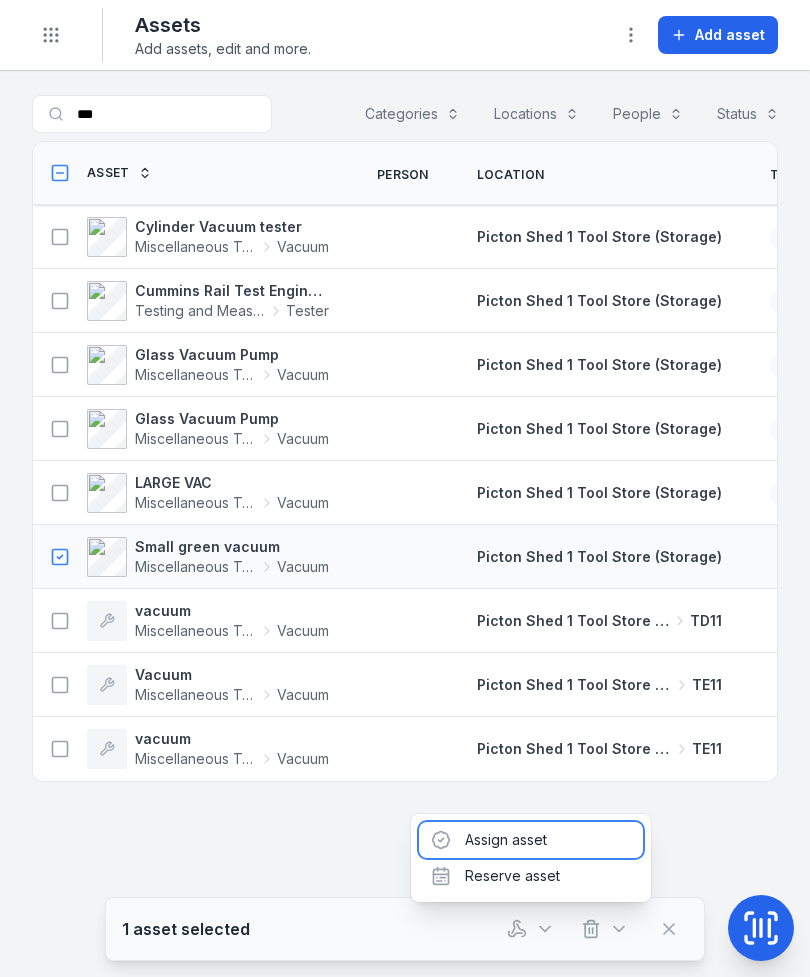 click on "Assign asset" at bounding box center [531, 840] 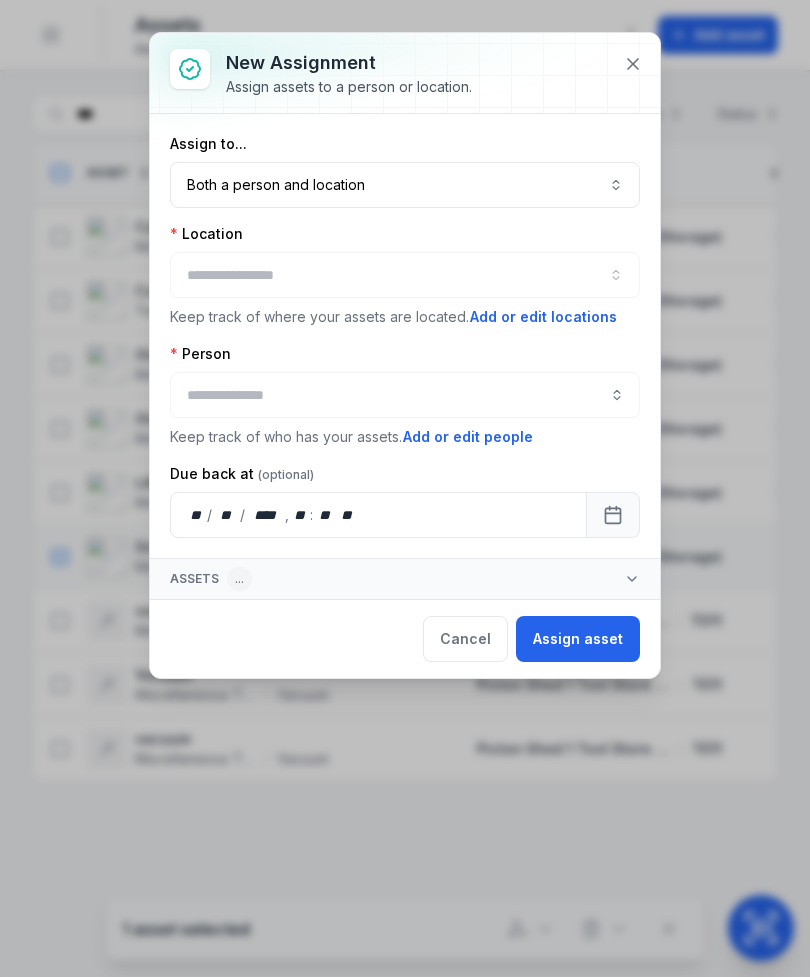 click on "Both a person and location ****" at bounding box center (405, 185) 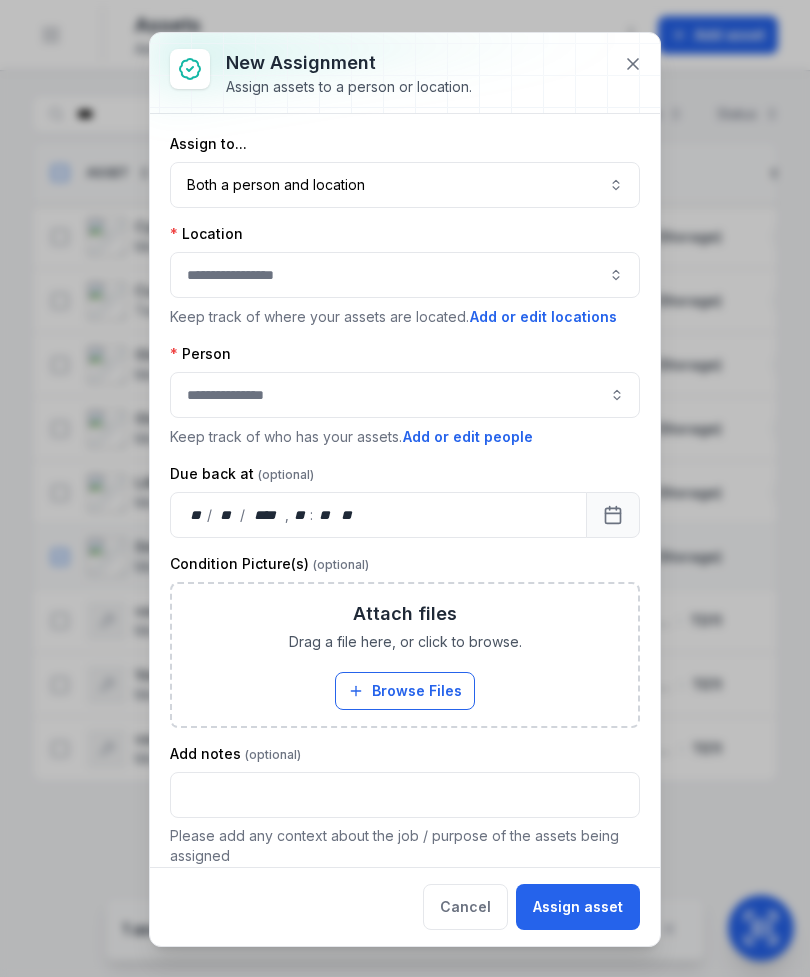 click on "Both a person and location ****" at bounding box center [405, 185] 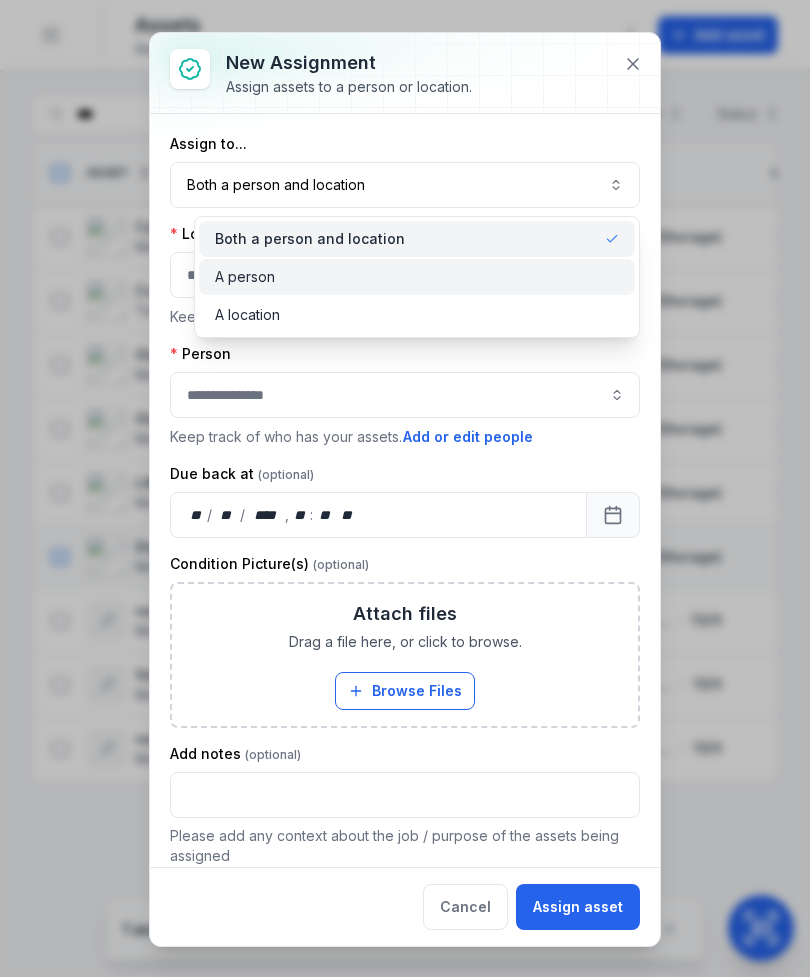 click on "A person" at bounding box center [417, 277] 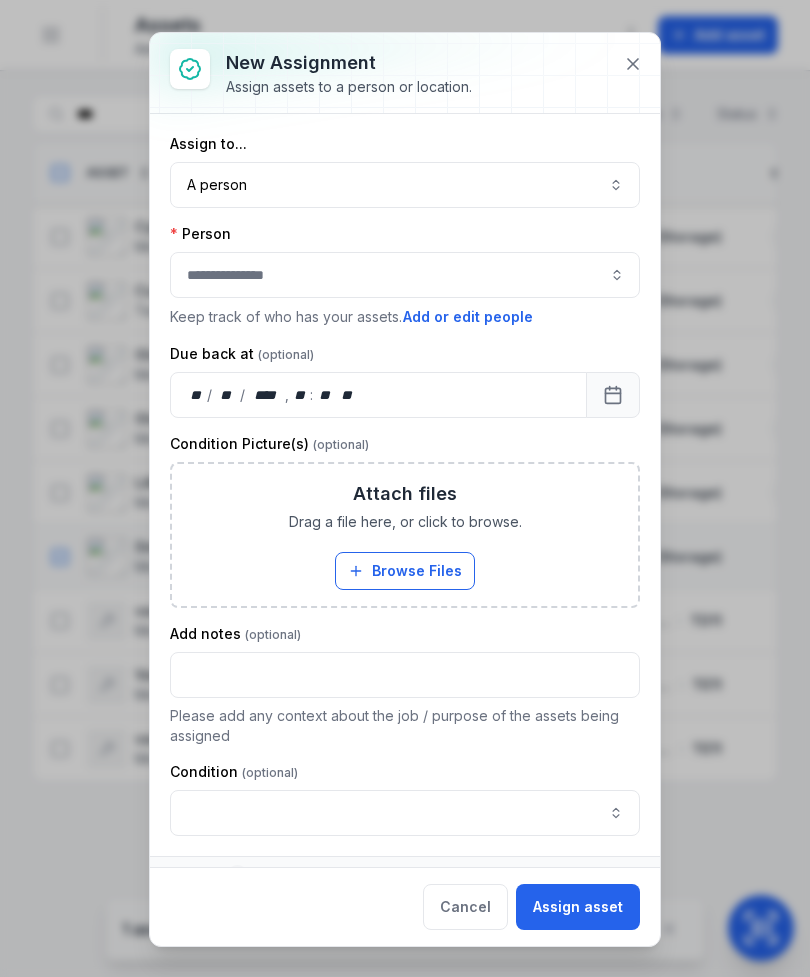 click on "A person ******" at bounding box center (405, 185) 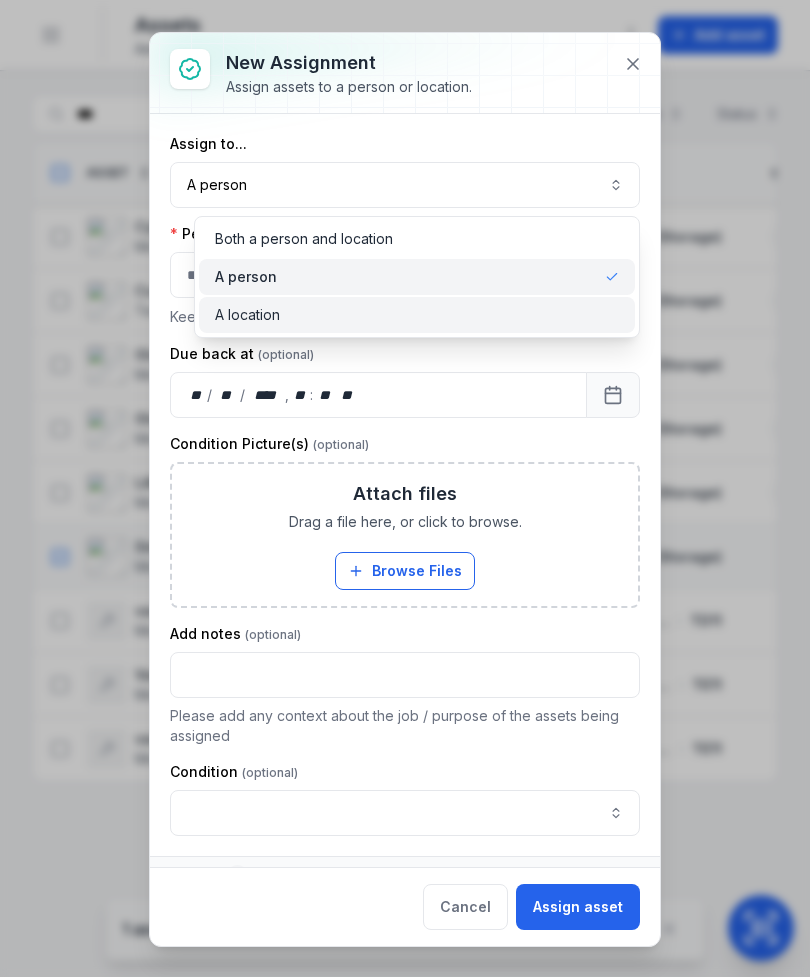 click on "A location" at bounding box center (417, 315) 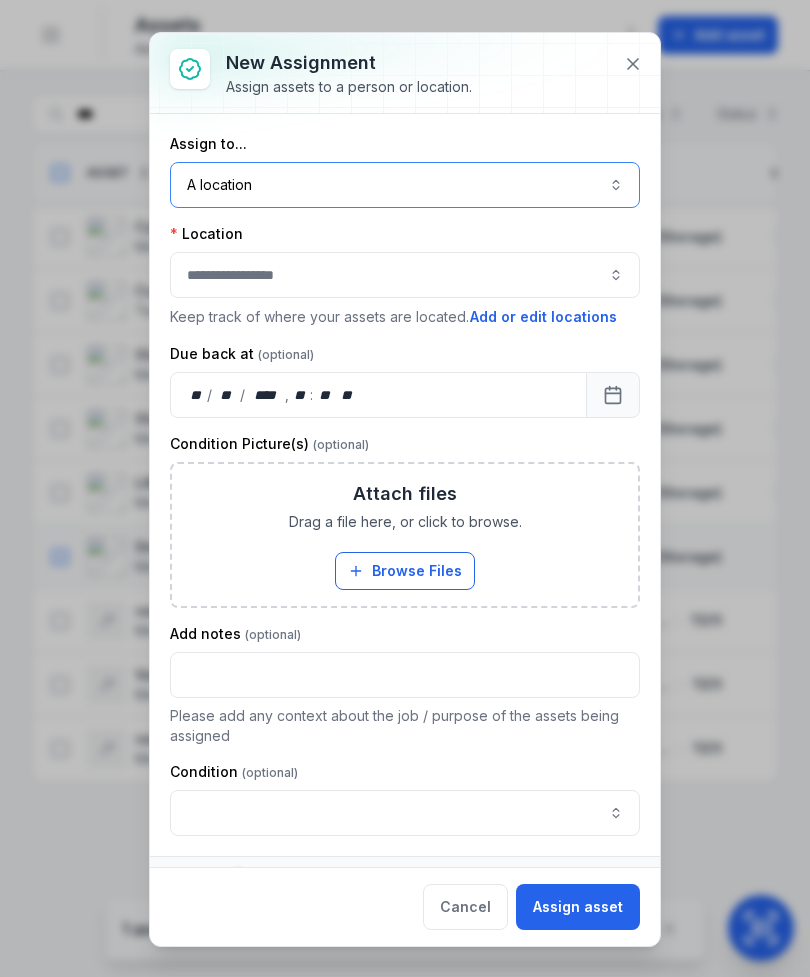 click at bounding box center [405, 275] 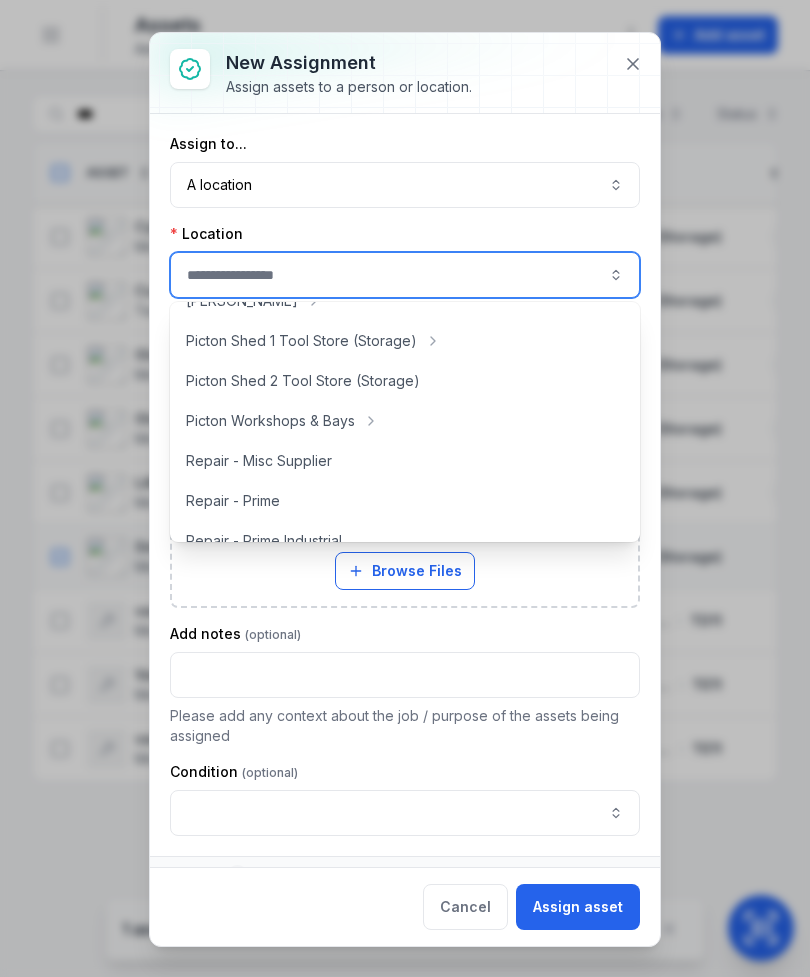 scroll, scrollTop: 391, scrollLeft: 0, axis: vertical 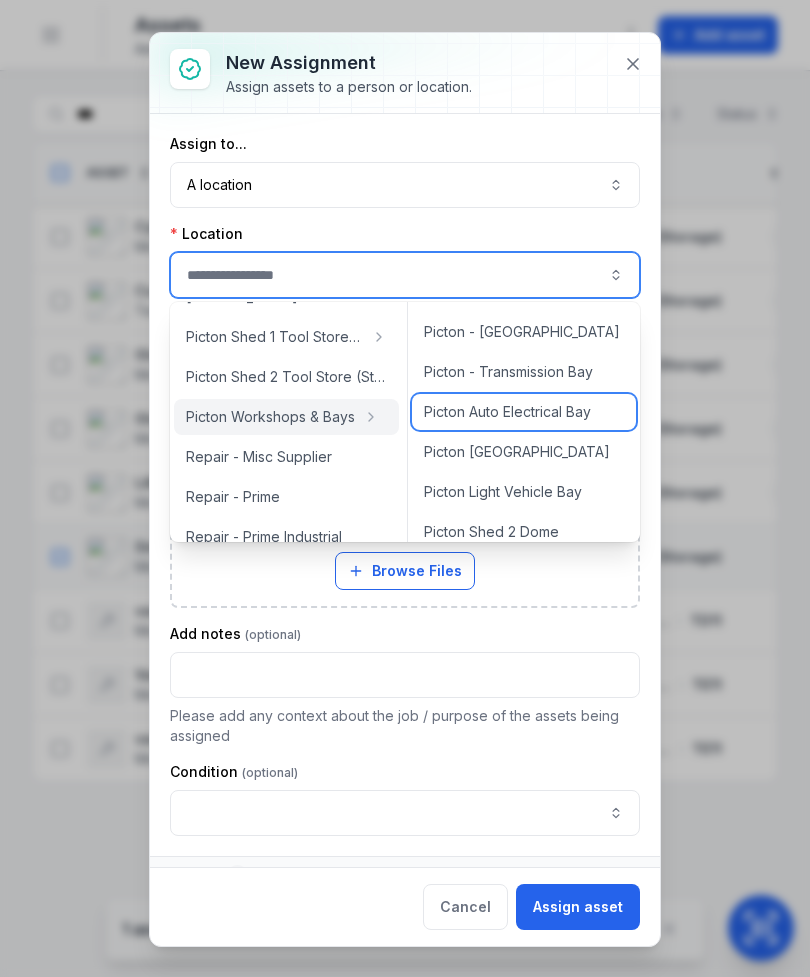 click on "Picton Auto Electrical Bay" at bounding box center [507, 412] 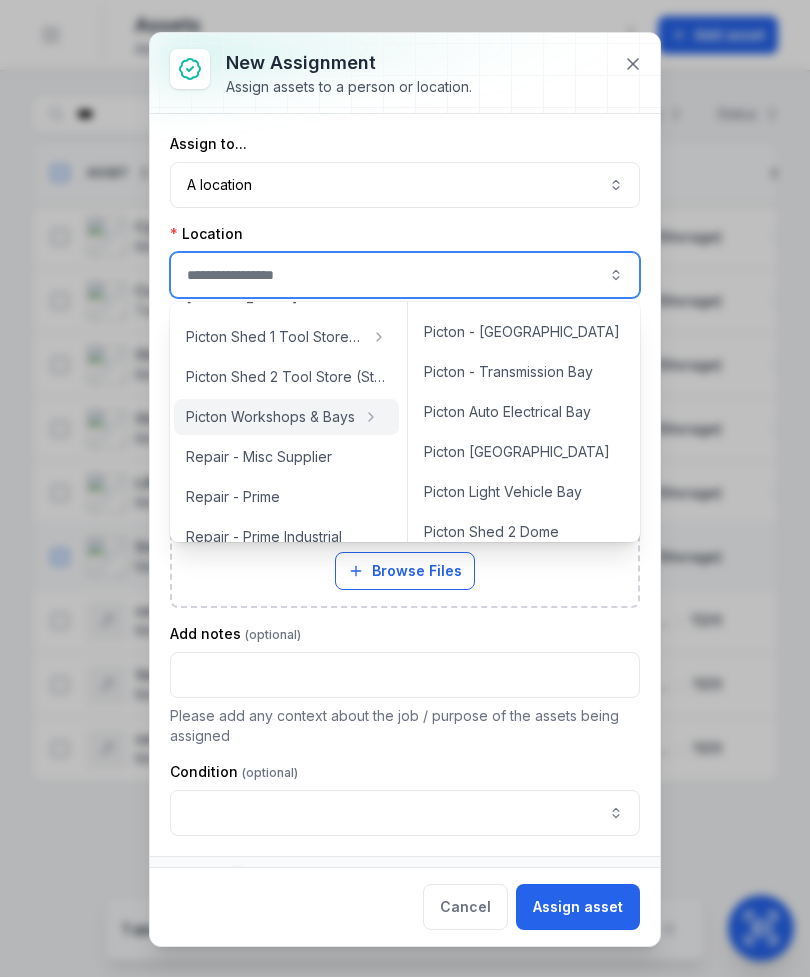 type on "**********" 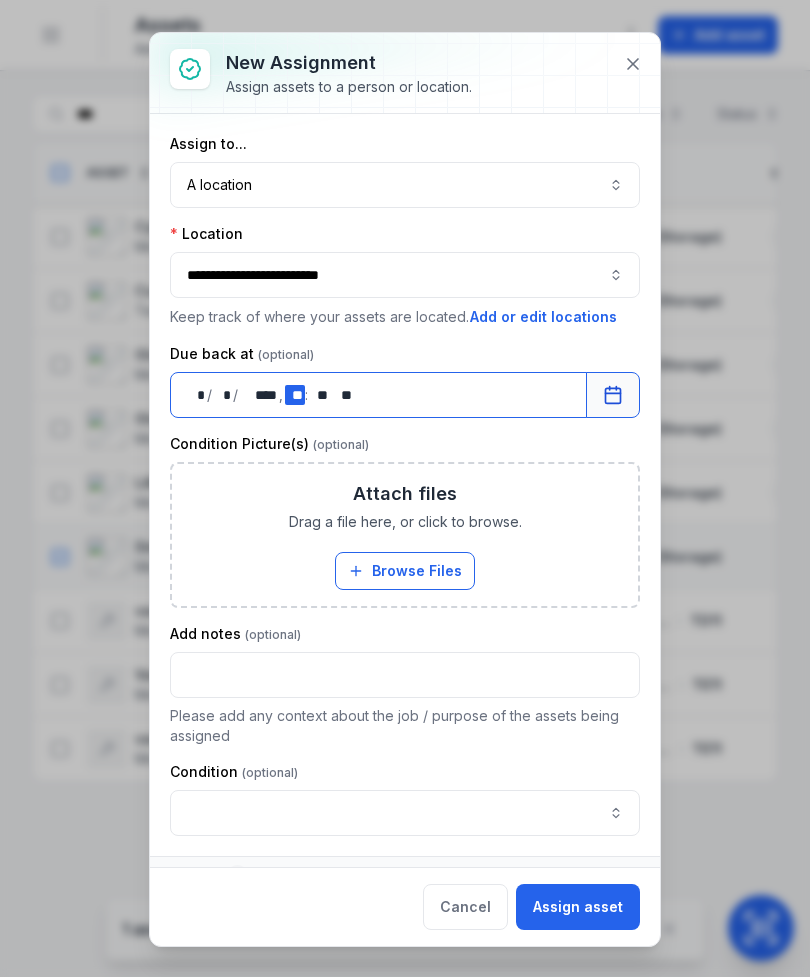 click on "** **" at bounding box center [295, 395] 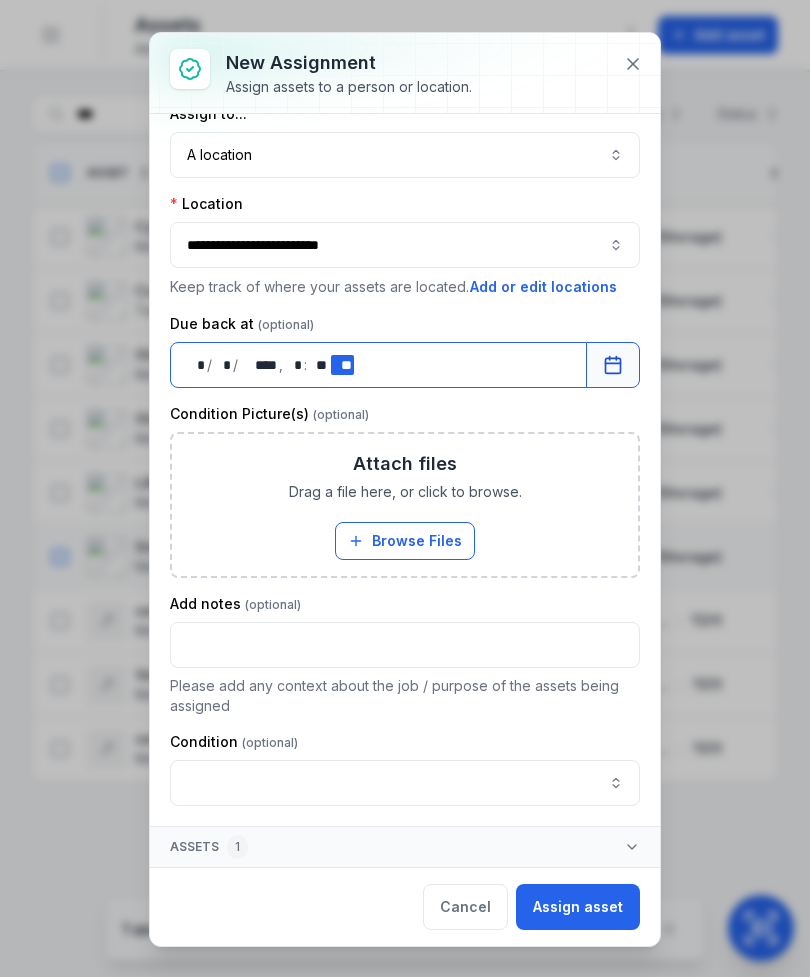 scroll, scrollTop: 37, scrollLeft: -1, axis: both 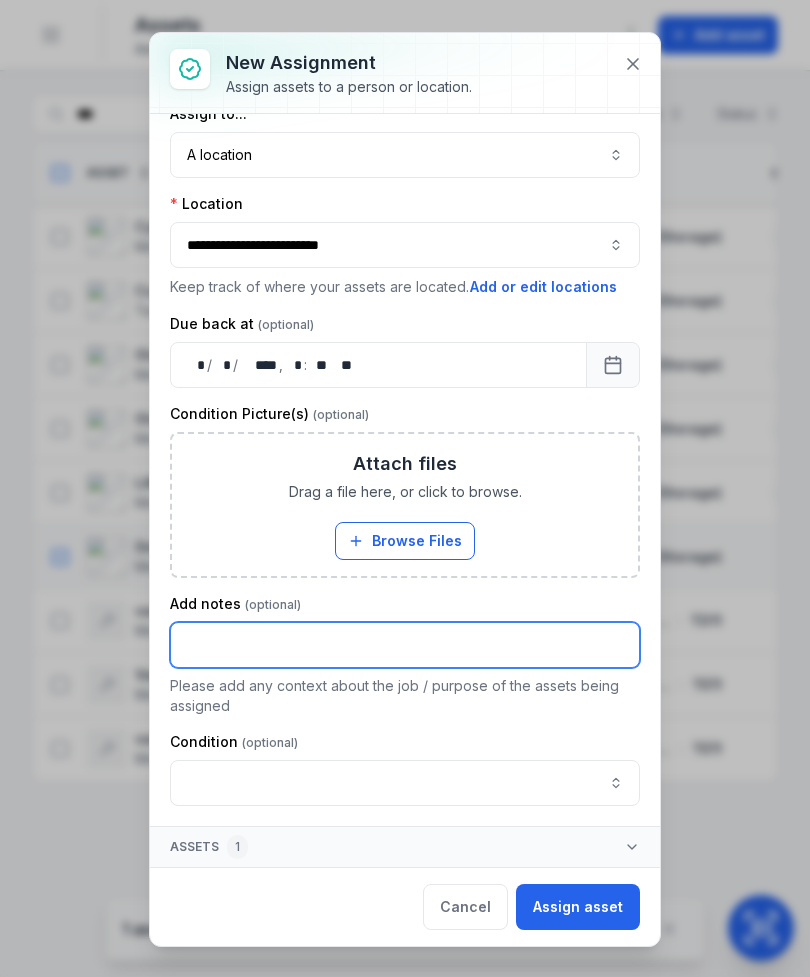 click at bounding box center [405, 645] 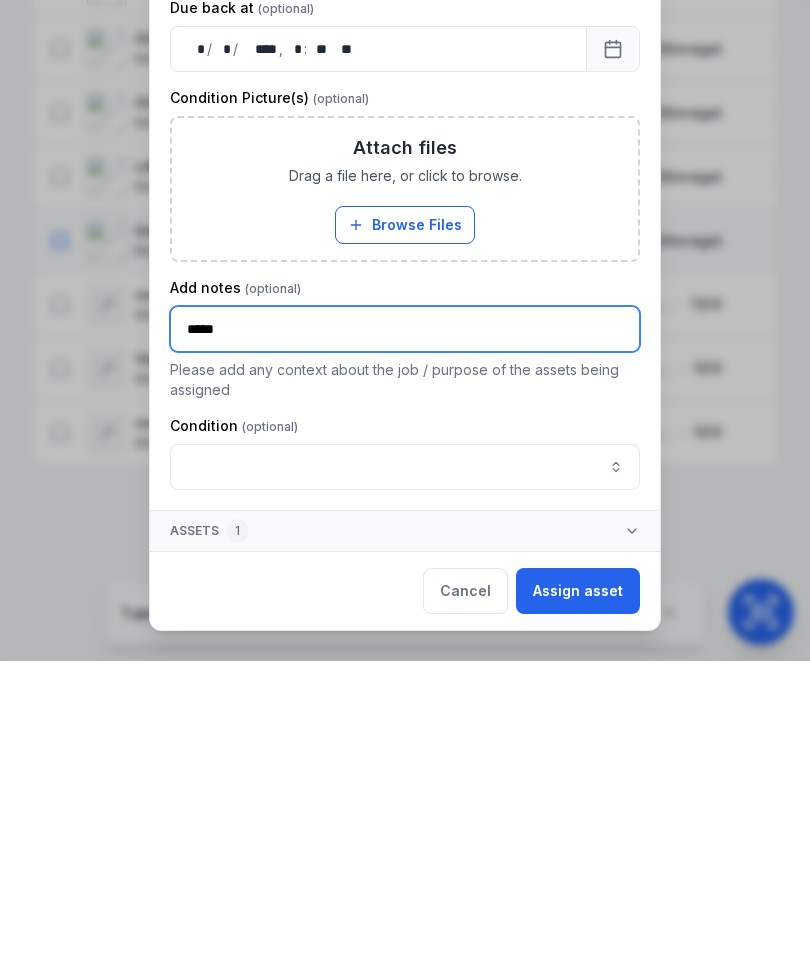 type on "*****" 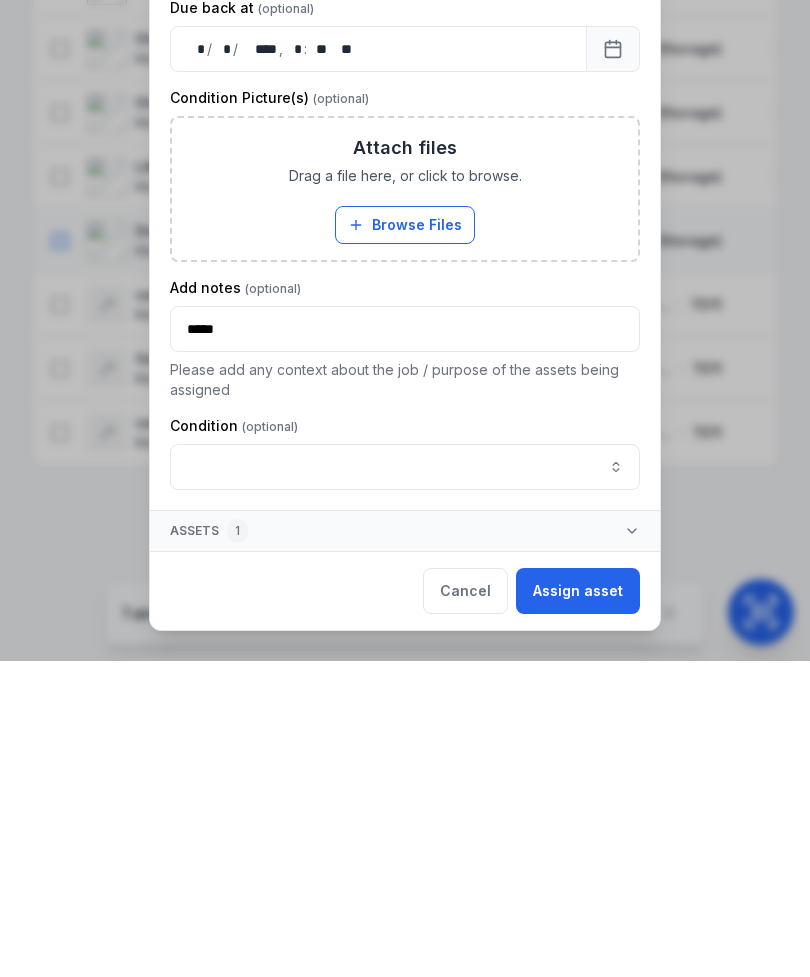 click on "Assign asset" at bounding box center [578, 907] 